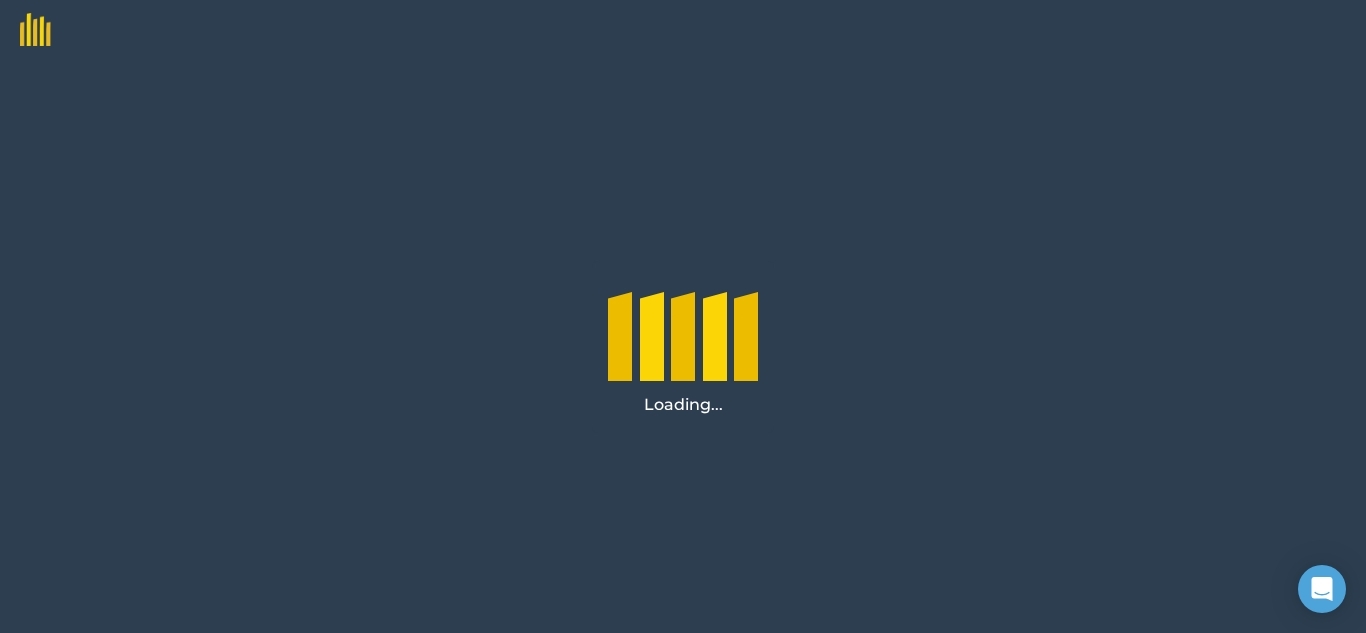 scroll, scrollTop: 0, scrollLeft: 0, axis: both 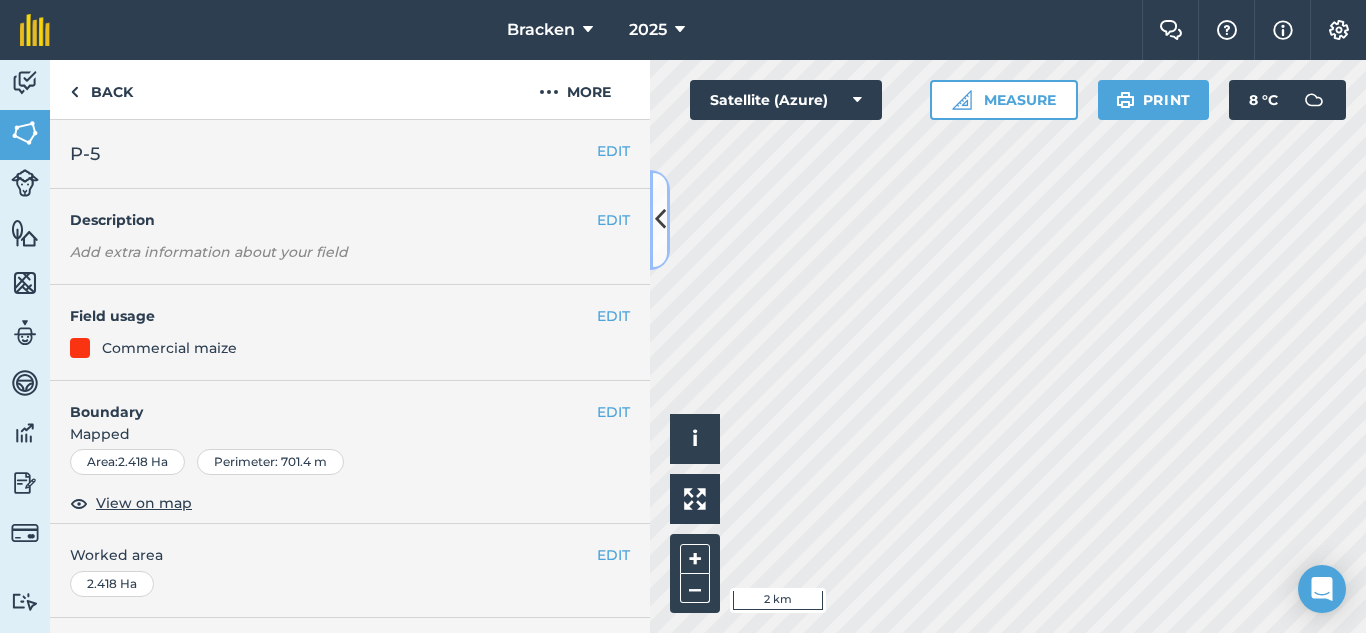 click at bounding box center [660, 220] 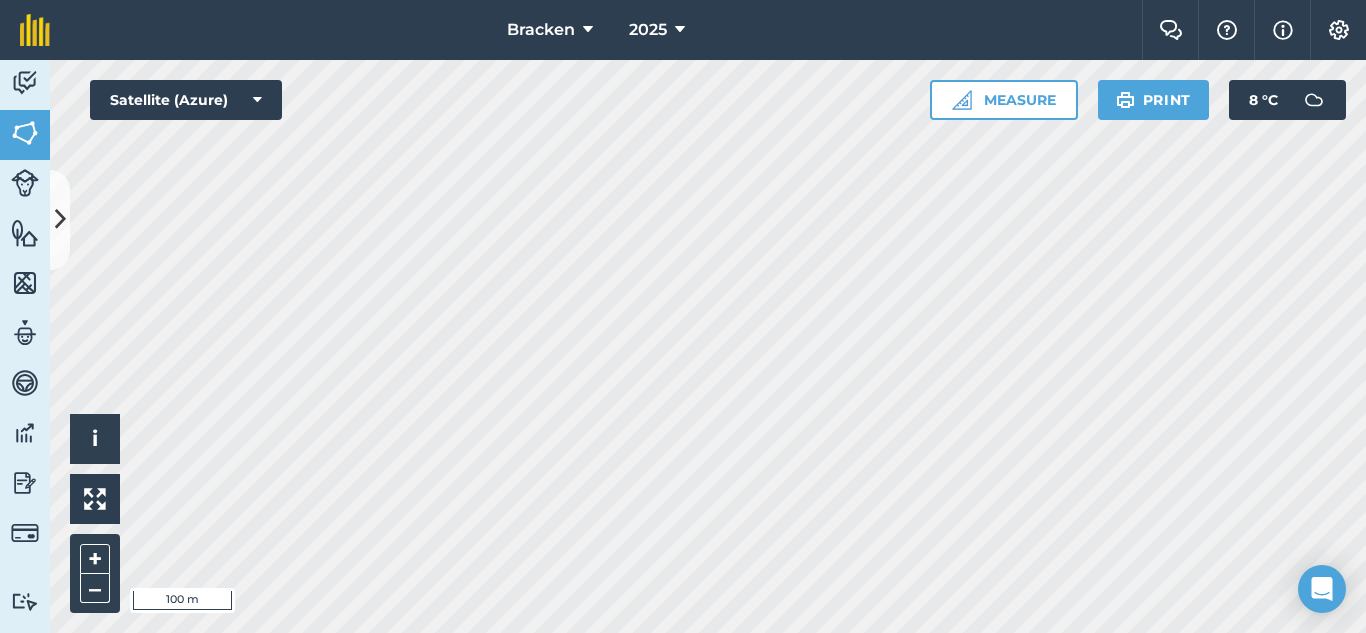 click on "Bracken  [YEAR] Farm Chat Help Info Settings Bracken   -  [YEAR] Reproduced with the permission of  Microsoft Printed on  [DATE] Field usages No usage set BEANS: DRY C282 Commercial maize Dams Dry Beans Dry Beans lake Dry land  Lake dry beans seed Other Other Other Seed Maize Feature types avo  avo main road Dams Eskom Lines Farm boundary  farm house farm house [PERSON]'s farm Main Pipe Lines  new pivot New pivot new shed park mount pivot 1 parkmount pivot 1 parkmount pivot 2 Pivot  1 pivot 3 pivot 3 option pivot 4 pivot 4 Pivot move Point  Pump House  Russ Pivot 1 Russ Pivot 2 Russ Pivot 2 Russ pivot 3 Russ pivot 3 russ pivot 5 Trees Water Activity Fields Livestock Features Maps Team Vehicles Data Reporting Billing Tutorials Tutorials   Back   More EDIT Pivot 5 EDIT Description Add extra information about your field EDIT Field usage Seed Maize EDIT Boundary   Mapped Area :  12.56   Ha Perimeter :   1.258   km   View on map EDIT Worked area 12.56   Ha Sub-fields     Add sub-fields Add field job   i" at bounding box center (683, 316) 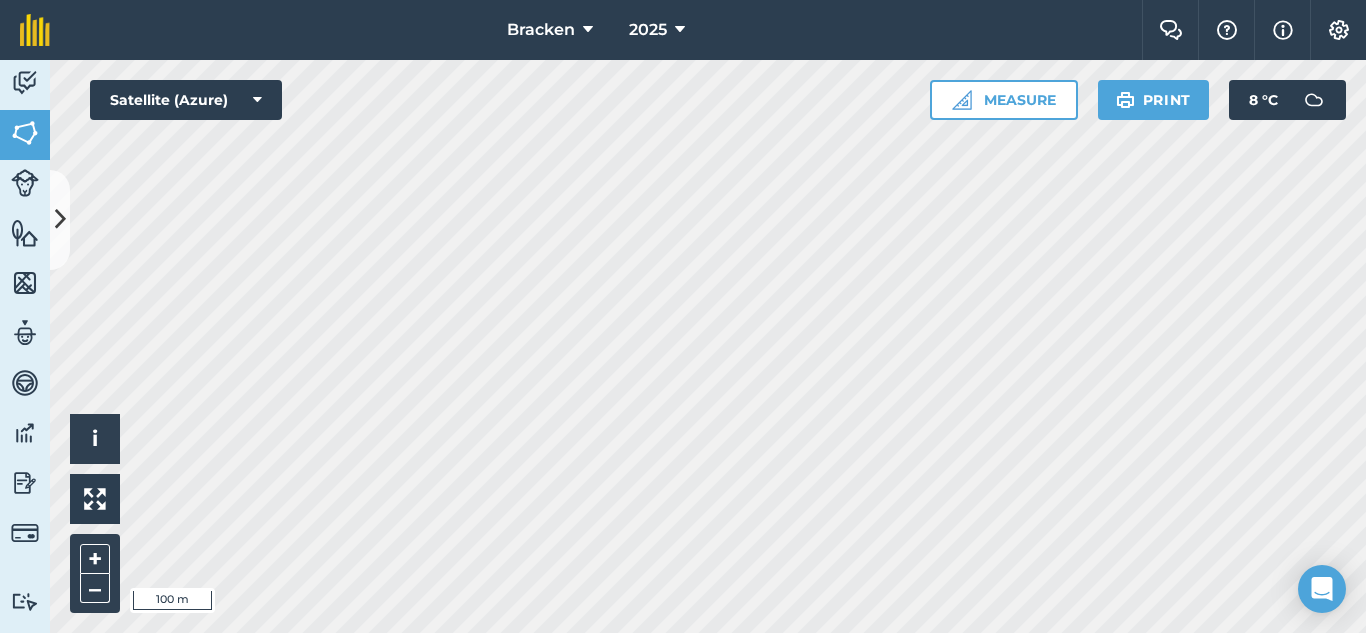 click on "Bracken [YEAR] Farm Chat Help Info Settings Bracken - [YEAR] Reproduced with the permission of Microsoft Printed on [DATE] Field usages No usage set BEANS: DRY C282 Commercial maize Dams Dry Beans Dry Beans lake Dry land Lake dry beans seed Other Other Other Seed Maize Feature types avo avo main road Dams Eskom Lines Farm boundary farm house farm house Johns farm Main Pipe Lines new pivot New pivot new shed park mount pivot 1 parkmount pivot 1 parkmount pivot 2 Pivot 1 pivot 3 pivot 3 option pivot 4 pivot 4 Pivot move Point Pump House Russ Pivot 1 Russ Pivot 2 Russ Pivot 2 Russ pivot 3 Russ pivot 3 russ pivot 5 Trees Water Activity Fields Livestock Features Maps Team Vehicles Data Reporting Billing Tutorials Tutorials Fields Add Set usage Visibility: On Total area : 593.1 Ha Edit fields By usages, Filters (1) Commercial maize 15.58 Ha P-1 1.269 Ha P-2 2.692 Ha P-3 3.996 Ha P-4 2.586 Ha P-5 2.418 Ha P-6 1.924 Ha P-7 0.6955 Ha Dry Beans 108.2 Ha P 8-5 1.289" at bounding box center (683, 316) 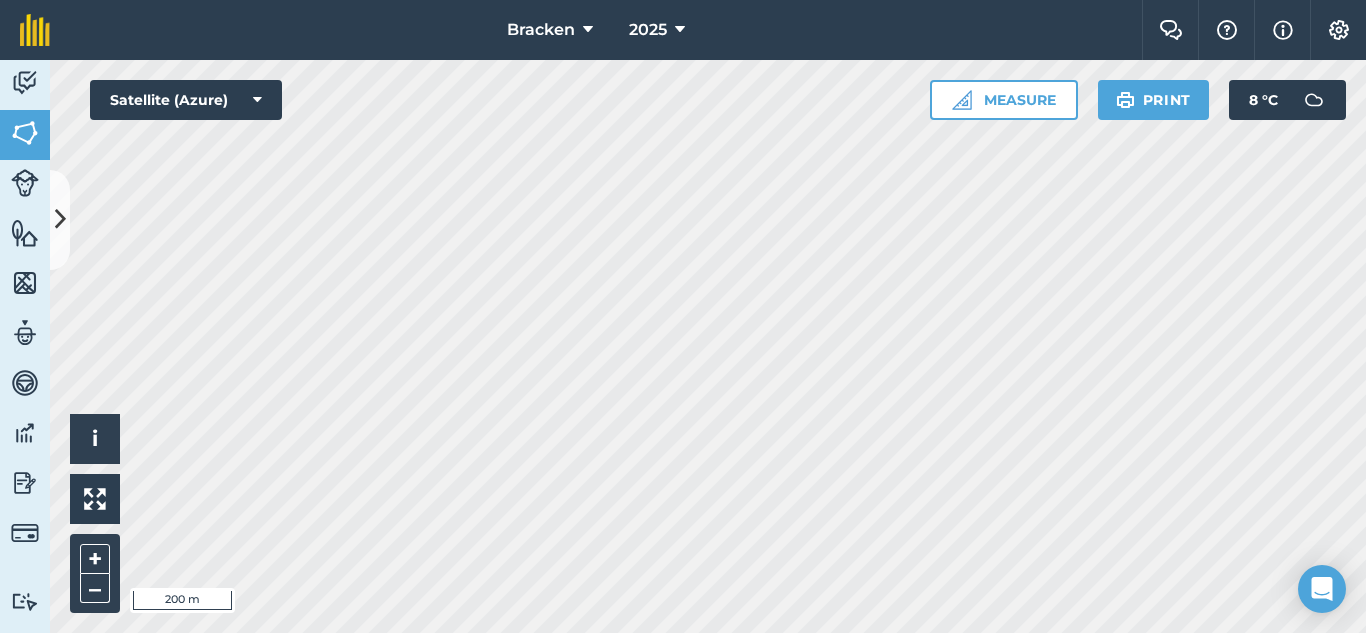 click on "Bracken [YEAR] Farm Chat Help Info Settings Bracken - [YEAR] Reproduced with the permission of Microsoft Printed on [DATE] Field usages No usage set BEANS: DRY C282 Commercial maize Dams Dry Beans Dry Beans lake Dry land Lake dry beans seed Other Other Other Seed Maize Feature types avo avo main road Dams Eskom Lines Farm boundary farm house farm house Johns farm Main Pipe Lines new pivot New pivot new shed park mount pivot 1 parkmount pivot 1 parkmount pivot 2 Pivot 1 pivot 3 pivot 3 option pivot 4 pivot 4 Pivot move Point Pump House Russ Pivot 1 Russ Pivot 2 Russ Pivot 2 Russ pivot 3 Russ pivot 3 russ pivot 5 Trees Water Activity Fields Livestock Features Maps Team Vehicles Data Reporting Billing Tutorials Tutorials Fields Add Set usage Visibility: On Total area : 593.1 Ha Edit fields By usages, Filters (1) Commercial maize 15.58 Ha P-1 1.269 Ha P-2 2.692 Ha P-3 3.996 Ha P-4 2.586 Ha P-5 2.418 Ha P-6 1.924 Ha P-7 0.6955 Ha Dry Beans 108.2 Ha P 8-5 1.289 Ha P10-1 2.107" at bounding box center [683, 316] 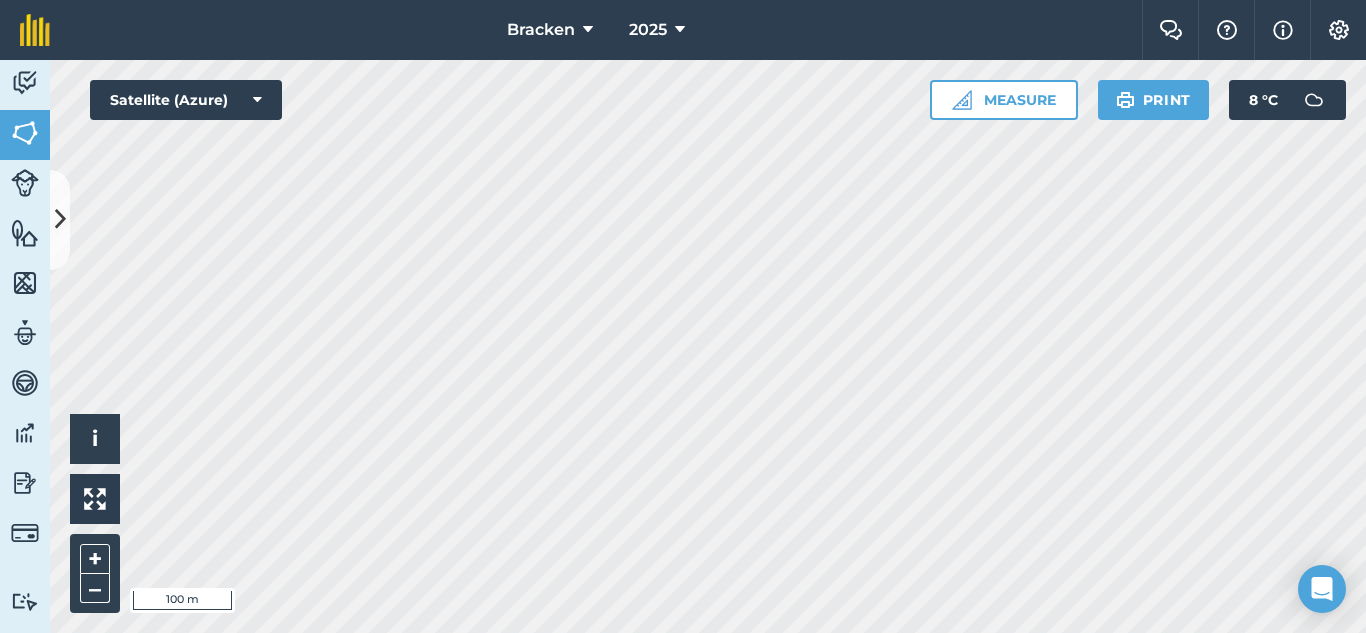 click on "Bracken [YEAR] Farm Chat Help Info Settings Bracken - [YEAR] Reproduced with the permission of Microsoft Printed on [DATE] Field usages No usage set BEANS: DRY C282 Commercial maize Dams Dry Beans Dry Beans lake Dry land Lake dry beans seed Other Other Other Seed Maize Feature types avo avo main road Dams Eskom Lines Farm boundary farm house farm house Johns farm Main Pipe Lines new pivot New pivot new shed park mount pivot 1 parkmount pivot 1 parkmount pivot 2 Pivot 1 pivot 3 pivot 3 option pivot 4 pivot 4 Pivot move Point Pump House Russ Pivot 1 Russ Pivot 2 Russ Pivot 2 Russ pivot 3 Russ pivot 3 russ pivot 5 Trees Water Activity Fields Livestock Features Maps Team Vehicles Data Reporting Billing Tutorials Tutorials Fields Add Set usage Visibility: On Total area : 593.1 Ha Edit fields By usages, Filters (1) Commercial maize 15.58 Ha P-1 1.269 Ha P-2 2.692 Ha P-3 3.996 Ha P-4 2.586 Ha P-5 2.418 Ha P-6 1.924 Ha P-7 0.6955 Ha Dry Beans 108.2 Ha P 8-5 1.289" at bounding box center (683, 316) 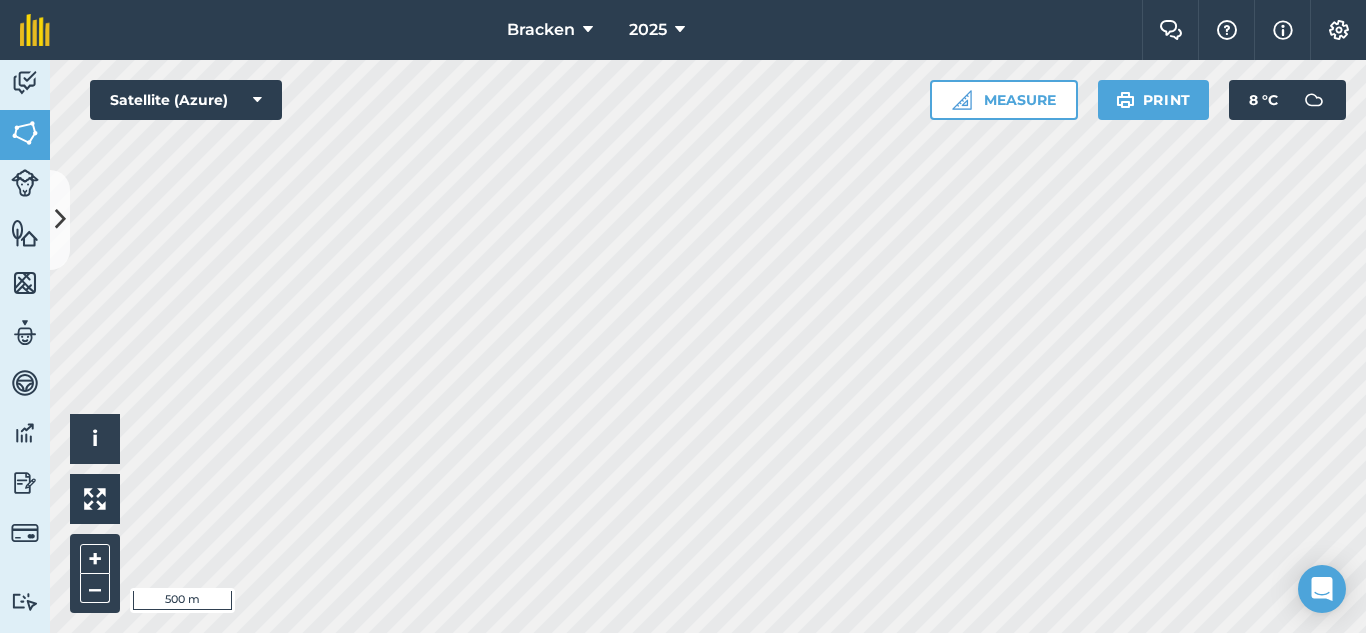 click on "Bracken [YEAR] Farm Chat Help Info Settings Bracken - [YEAR] Reproduced with the permission of Microsoft Printed on [DATE] Field usages No usage set BEANS: DRY C282 Commercial maize Dams Dry Beans Dry Beans lake Dry land Lake dry beans seed Other Other Other Seed Maize Feature types avo avo main road Dams Eskom Lines Farm boundary farm house farm house Johns farm Main Pipe Lines new pivot New pivot new shed park mount pivot 1 parkmount pivot 1 parkmount pivot 2 Pivot 1 pivot 3 pivot 3 option pivot 4 pivot 4 Pivot move Point Pump House Russ Pivot 1 Russ Pivot 2 Russ Pivot 2 Russ pivot 3 Russ pivot 3 russ pivot 5 Trees Water Activity Fields Livestock Features Maps Team Vehicles Data Reporting Billing Tutorials Tutorials Fields Add Set usage Visibility: On Total area : 593.1 Ha Edit fields By usages, Filters (1) Commercial maize 15.58 Ha P-1 1.269 Ha P-2 2.692 Ha P-3 3.996 Ha P-4 2.586 Ha P-5 2.418 Ha P-6 1.924 Ha P-7 0.6955 Ha Dry Beans 108.2 Ha P 8-5 1.289" at bounding box center (683, 316) 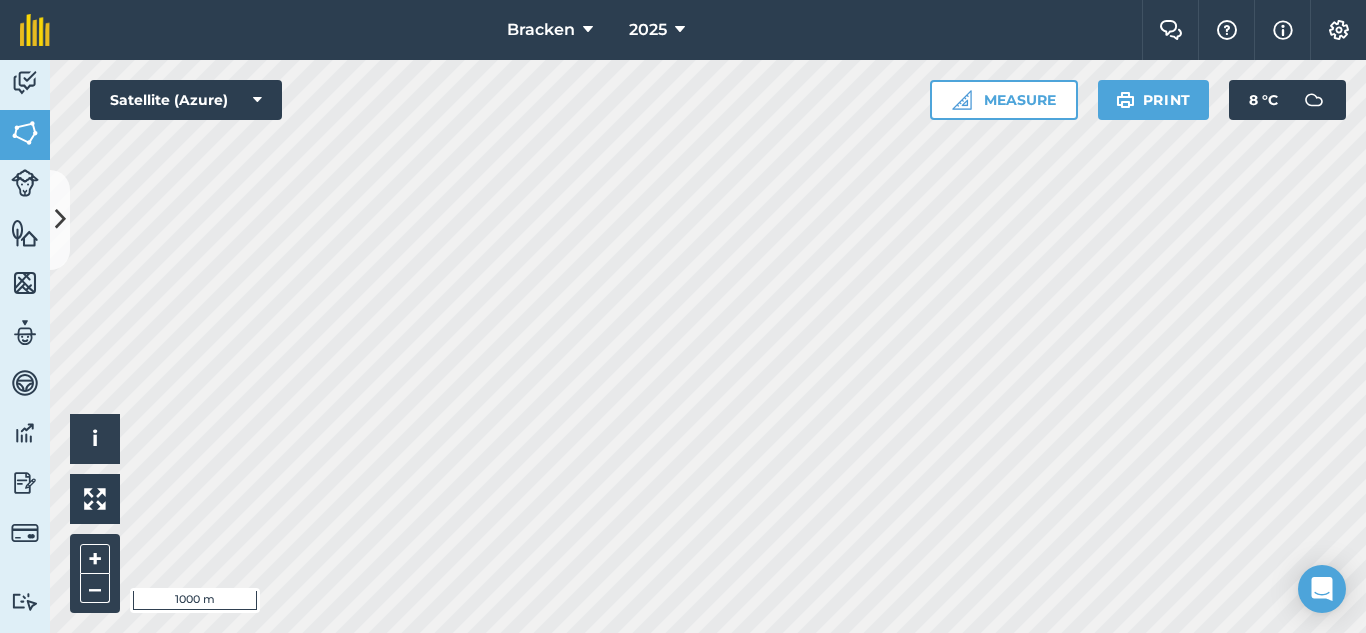 click on "Hello i © [YEAR] TomTom, Microsoft 1000 m + – Satellite (Azure) Measure Print 8 ° C" at bounding box center (708, 346) 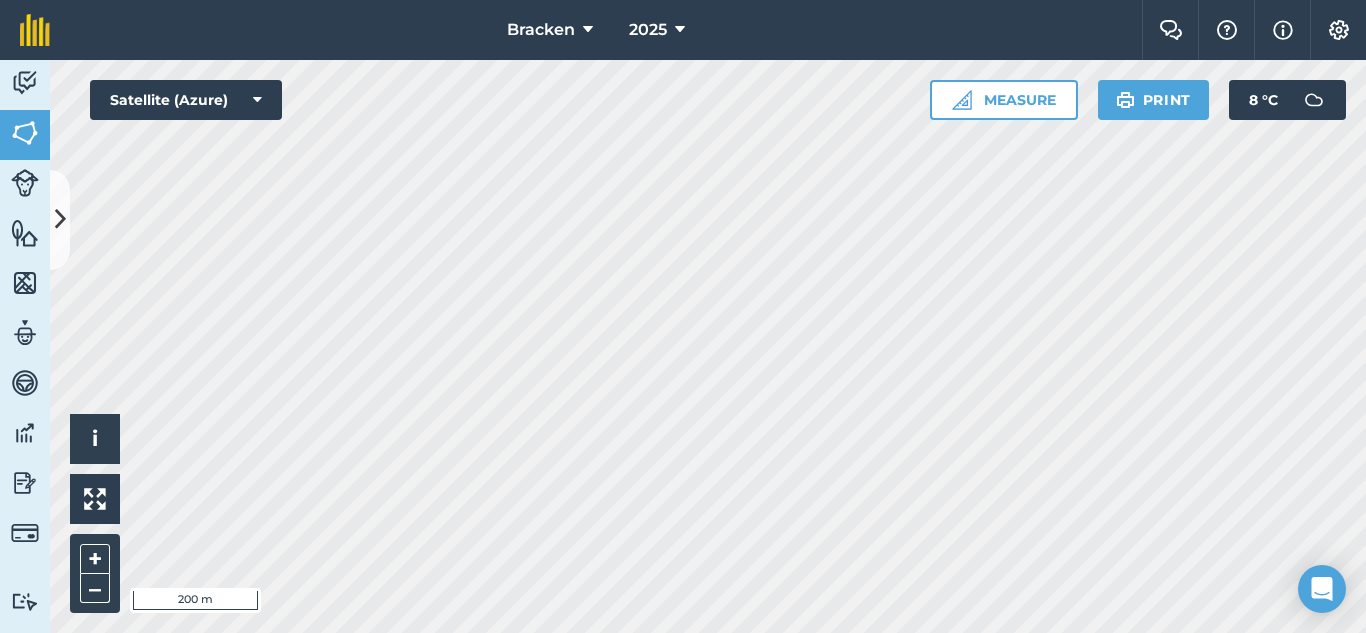 click on "Bracken [YEAR] Farm Chat Help Info Settings Bracken - [YEAR] Reproduced with the permission of Microsoft Printed on [DATE] Field usages No usage set BEANS: DRY C282 Commercial maize Dams Dry Beans Dry Beans lake Dry land Lake dry beans seed Other Other Other Seed Maize Feature types avo avo main road Dams Eskom Lines Farm boundary farm house farm house Johns farm Main Pipe Lines new pivot New pivot new shed park mount pivot 1 parkmount pivot 1 parkmount pivot 2 Pivot 1 pivot 3 pivot 3 option pivot 4 pivot 4 Pivot move Point Pump House Russ Pivot 1 Russ Pivot 2 Russ Pivot 2 Russ pivot 3 Russ pivot 3 russ pivot 5 Trees Water Activity Fields Livestock Features Maps Team Vehicles Data Reporting Billing Tutorials Tutorials Fields Add Set usage Visibility: On Total area : 593.1 Ha Edit fields By usages, Filters (1) Commercial maize 15.58 Ha P-1 1.269 Ha P-2 2.692 Ha P-3 3.996 Ha P-4 2.586 Ha P-5 2.418 Ha P-6 1.924 Ha P-7 0.6955 Ha Dry Beans 108.2 Ha P 8-5 1.289" at bounding box center [683, 316] 